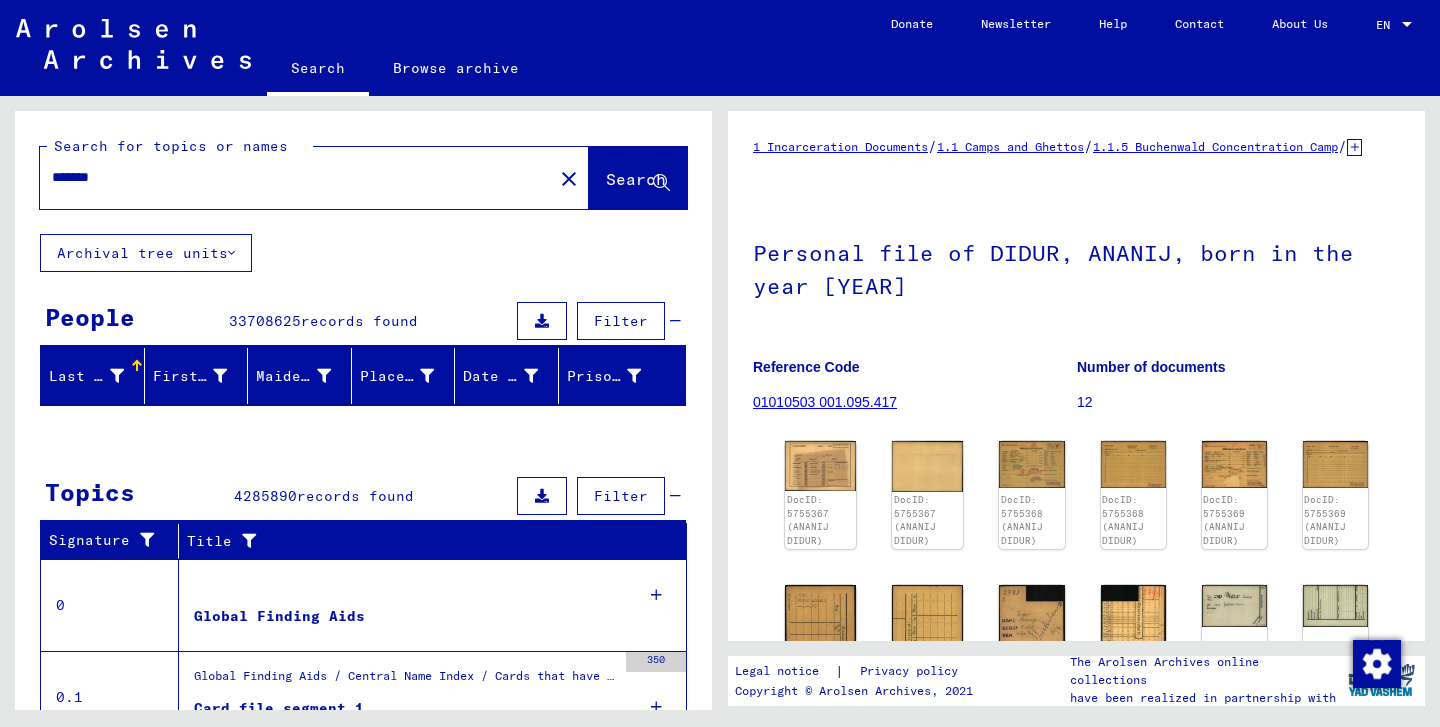 scroll, scrollTop: 0, scrollLeft: 0, axis: both 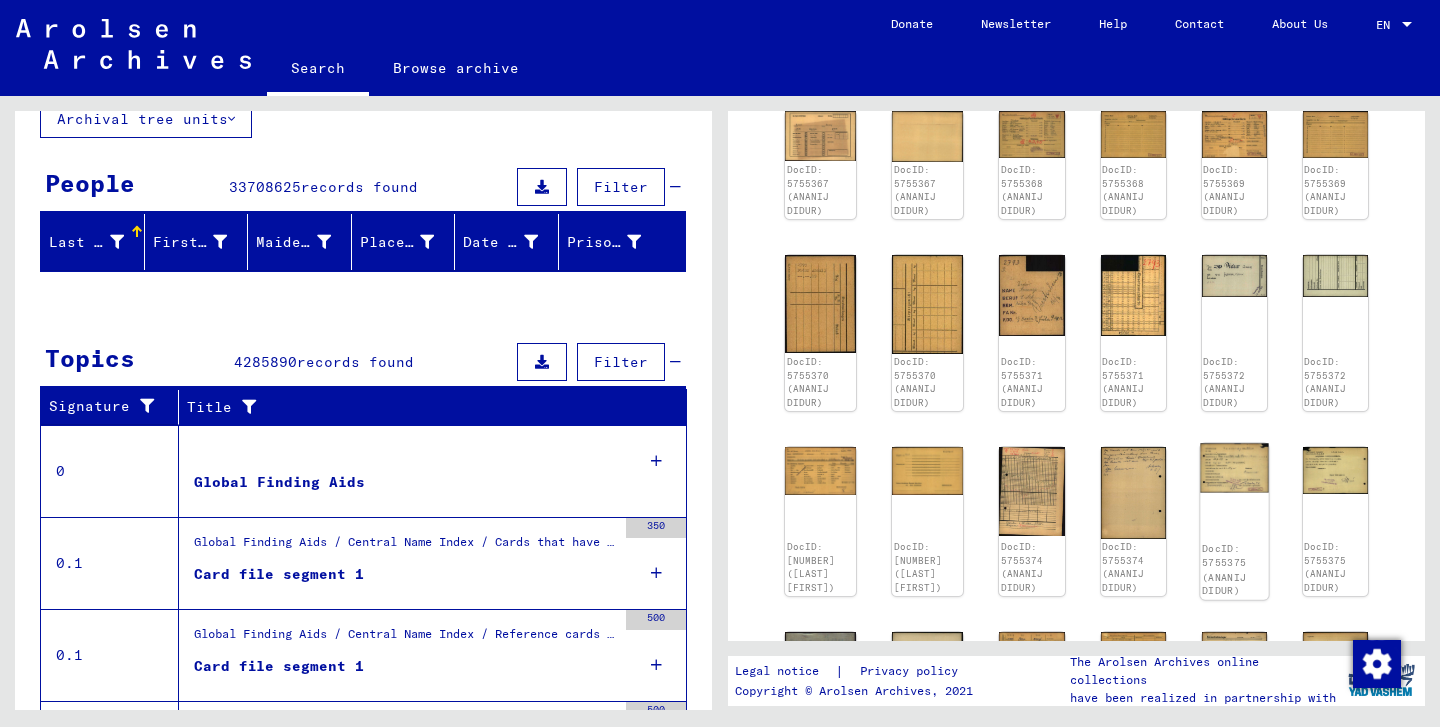click 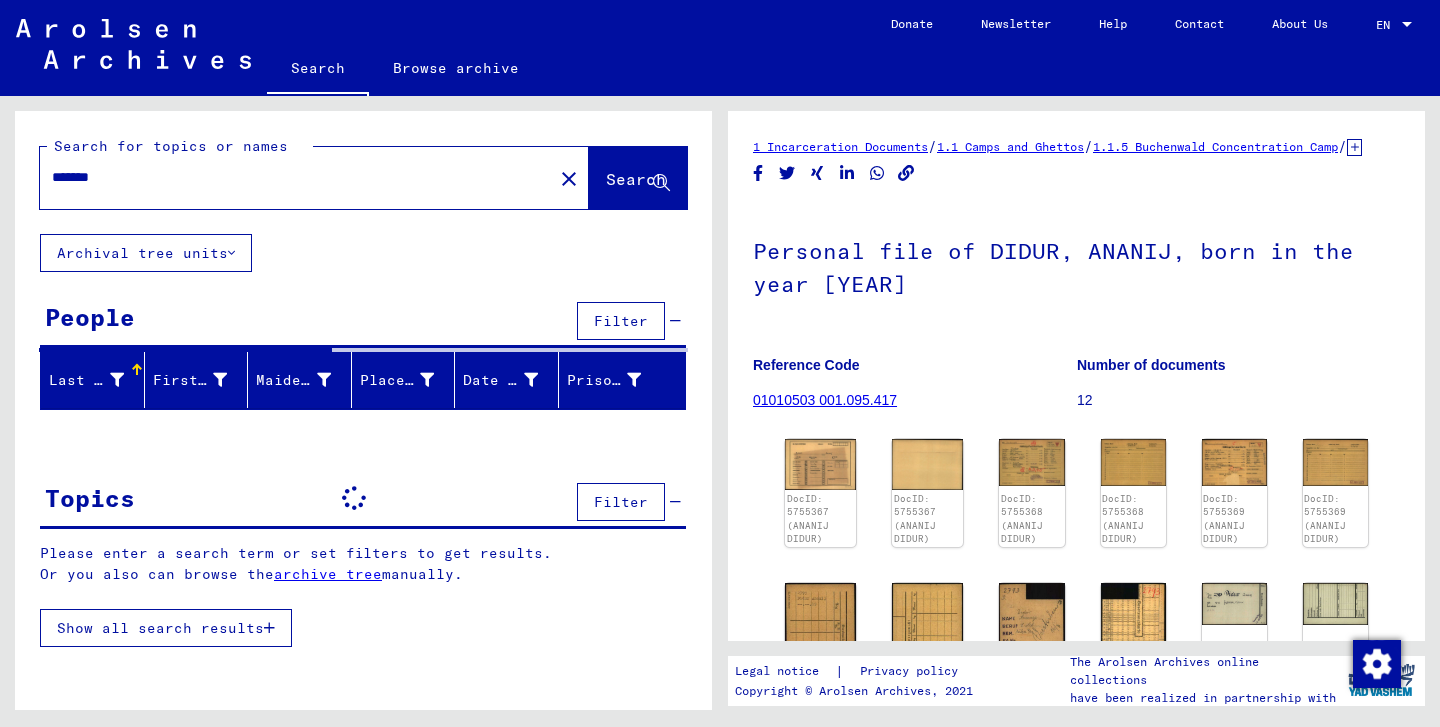 scroll, scrollTop: 0, scrollLeft: 0, axis: both 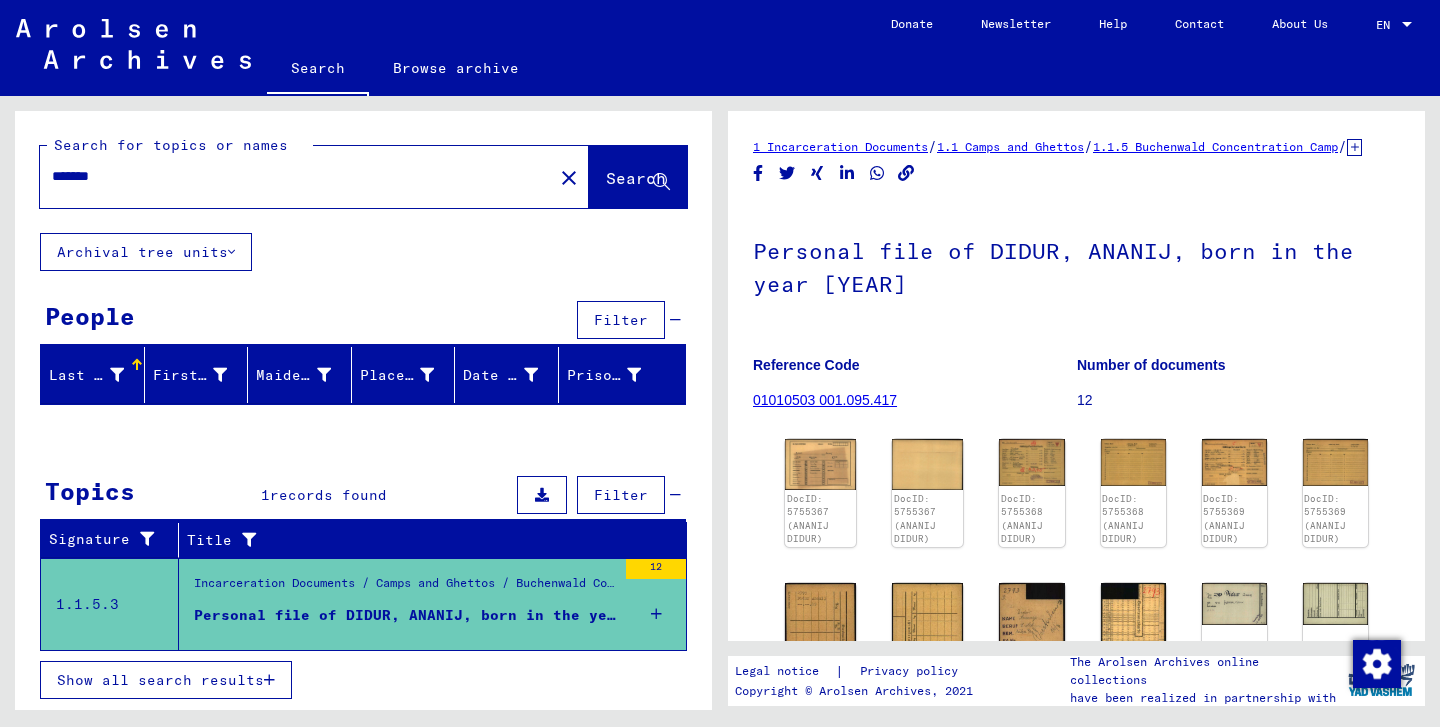 click on "Personal file of DIDUR, ANANIJ, born in the year [YEAR]" at bounding box center [405, 615] 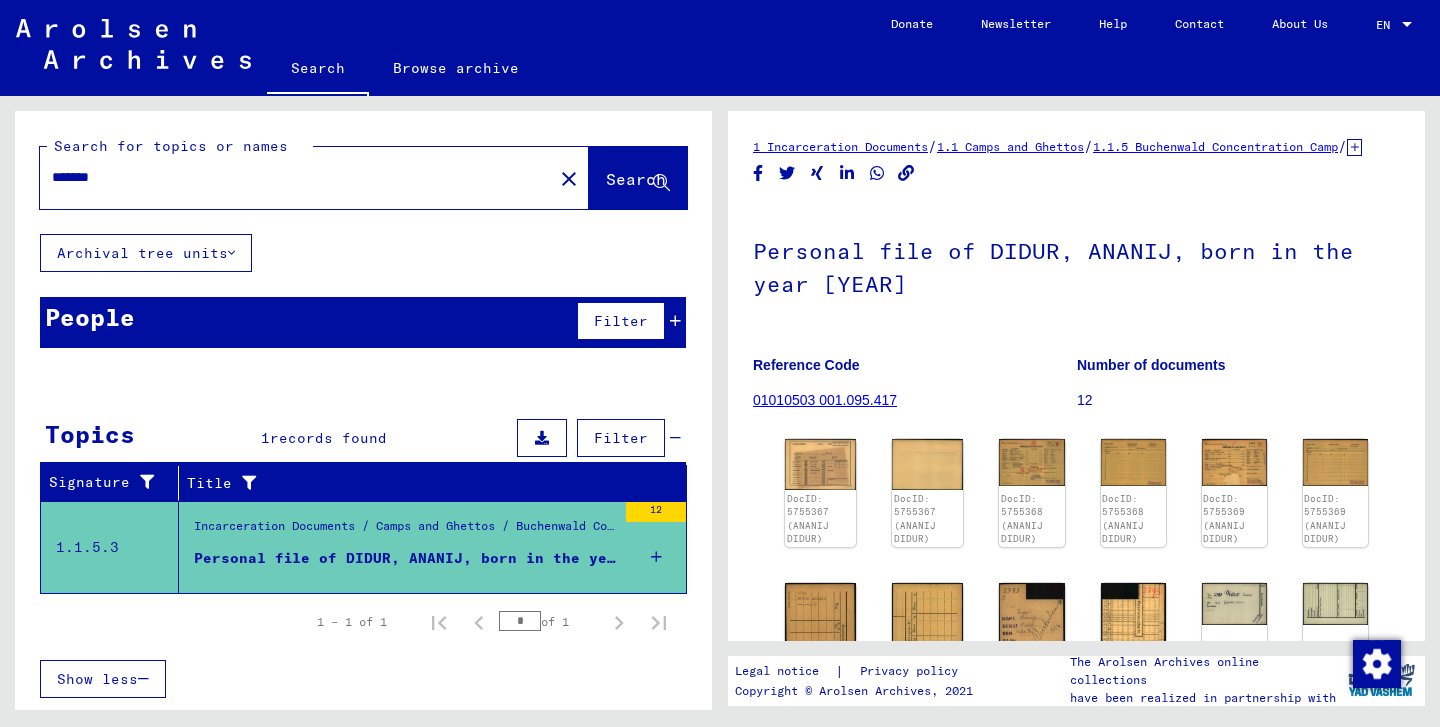 scroll, scrollTop: 0, scrollLeft: 0, axis: both 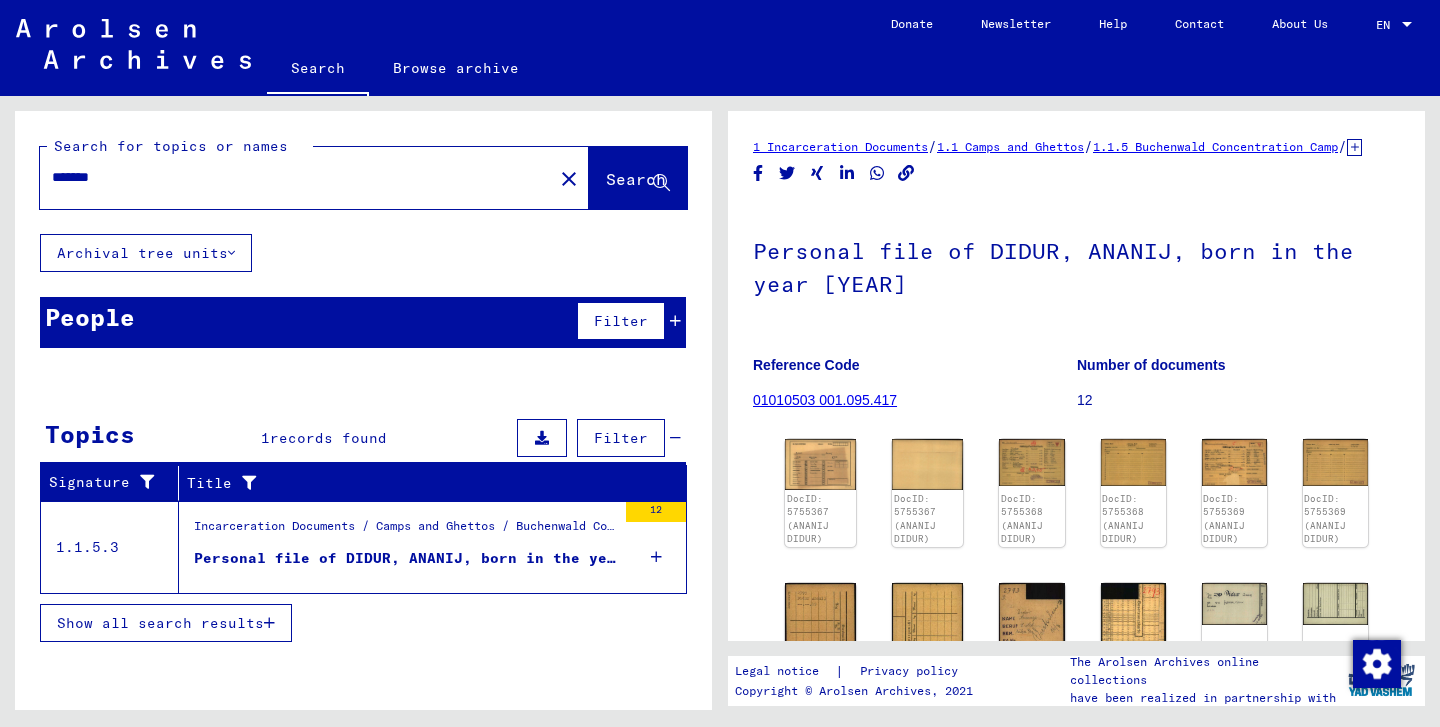 type on "*****" 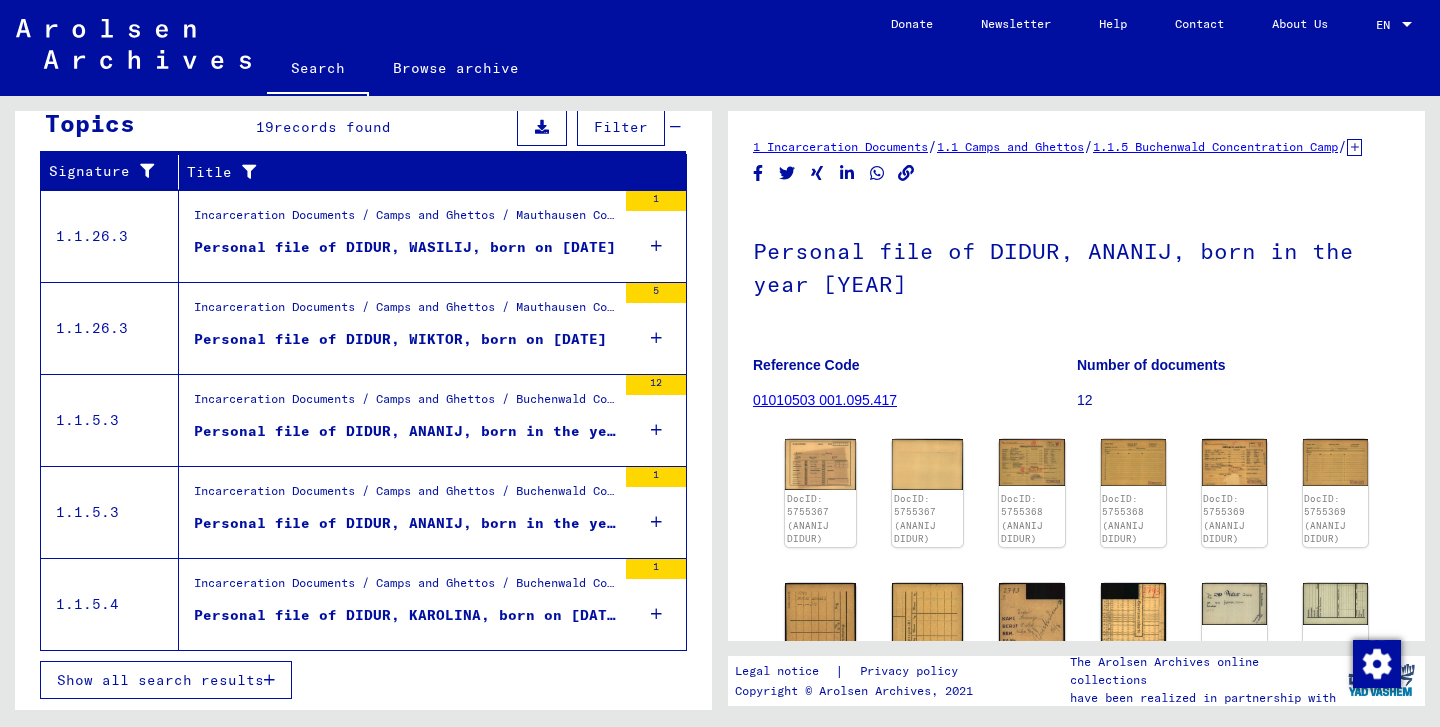 scroll, scrollTop: 310, scrollLeft: 0, axis: vertical 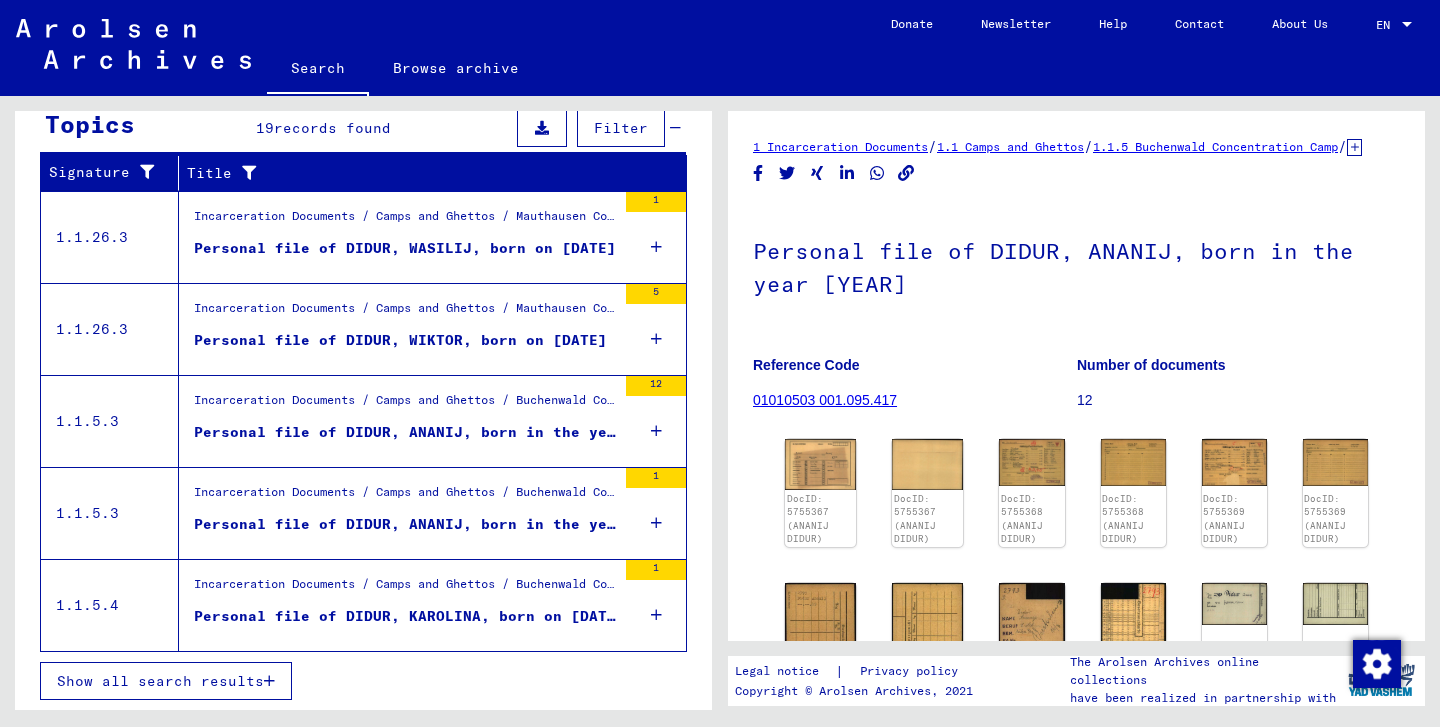 click on "Show all search results" at bounding box center [166, 681] 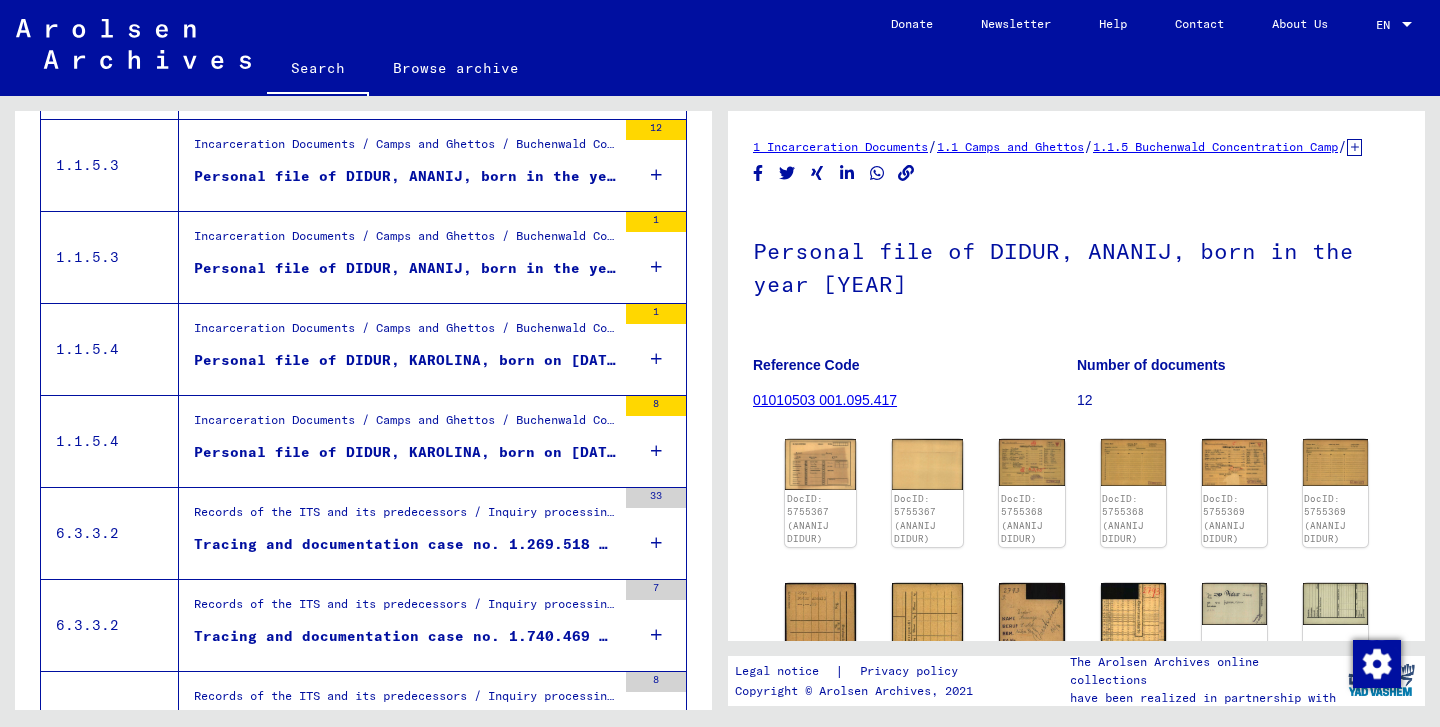 scroll, scrollTop: 572, scrollLeft: 0, axis: vertical 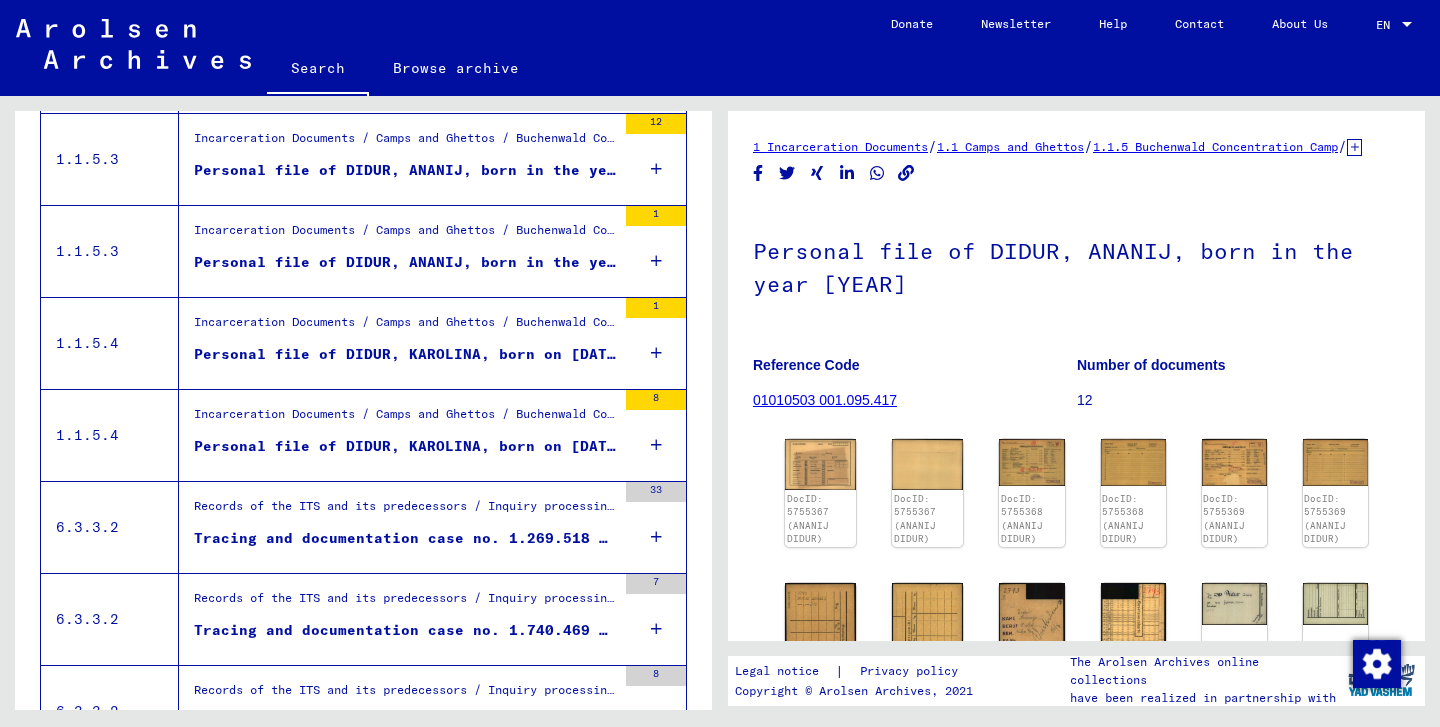 click on "Tracing and documentation case no. 1.269.518 for DIDUR, JAKUB born [DATE]" at bounding box center (405, 538) 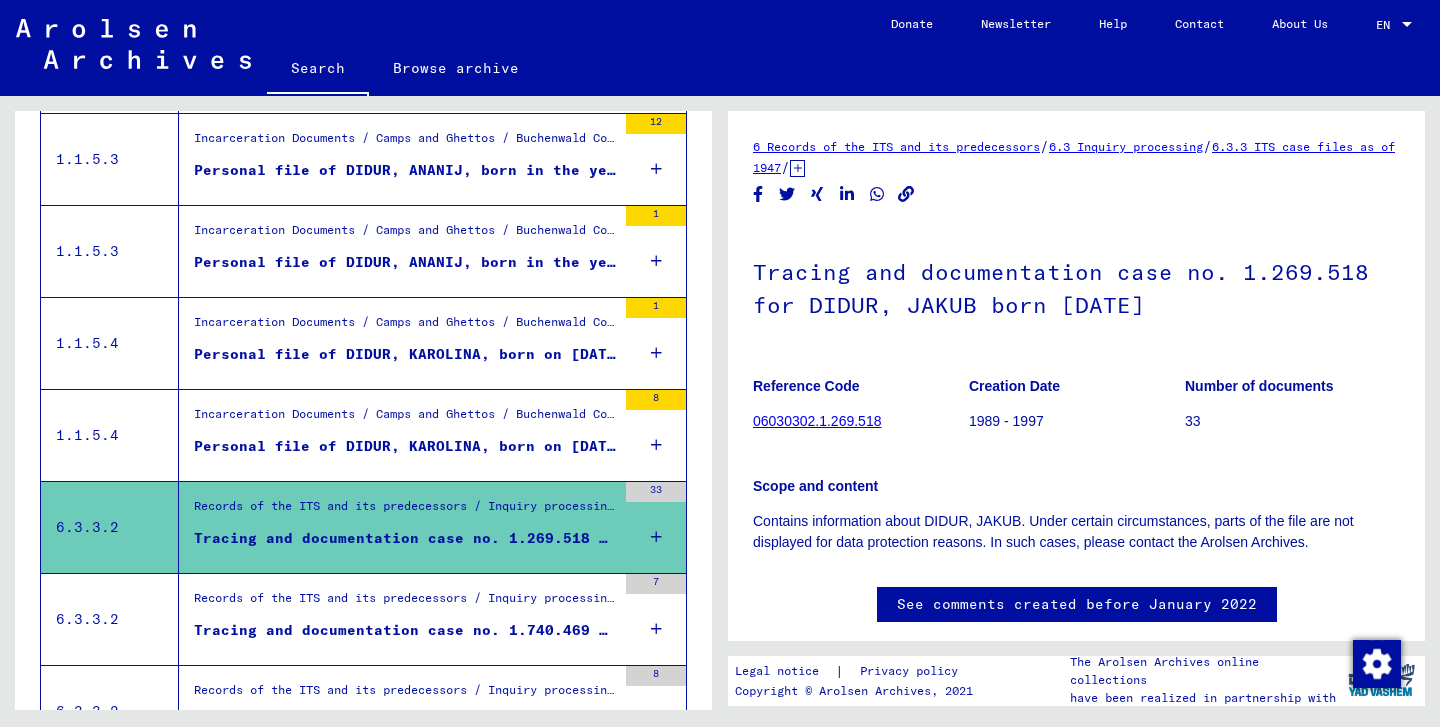 scroll, scrollTop: 0, scrollLeft: 0, axis: both 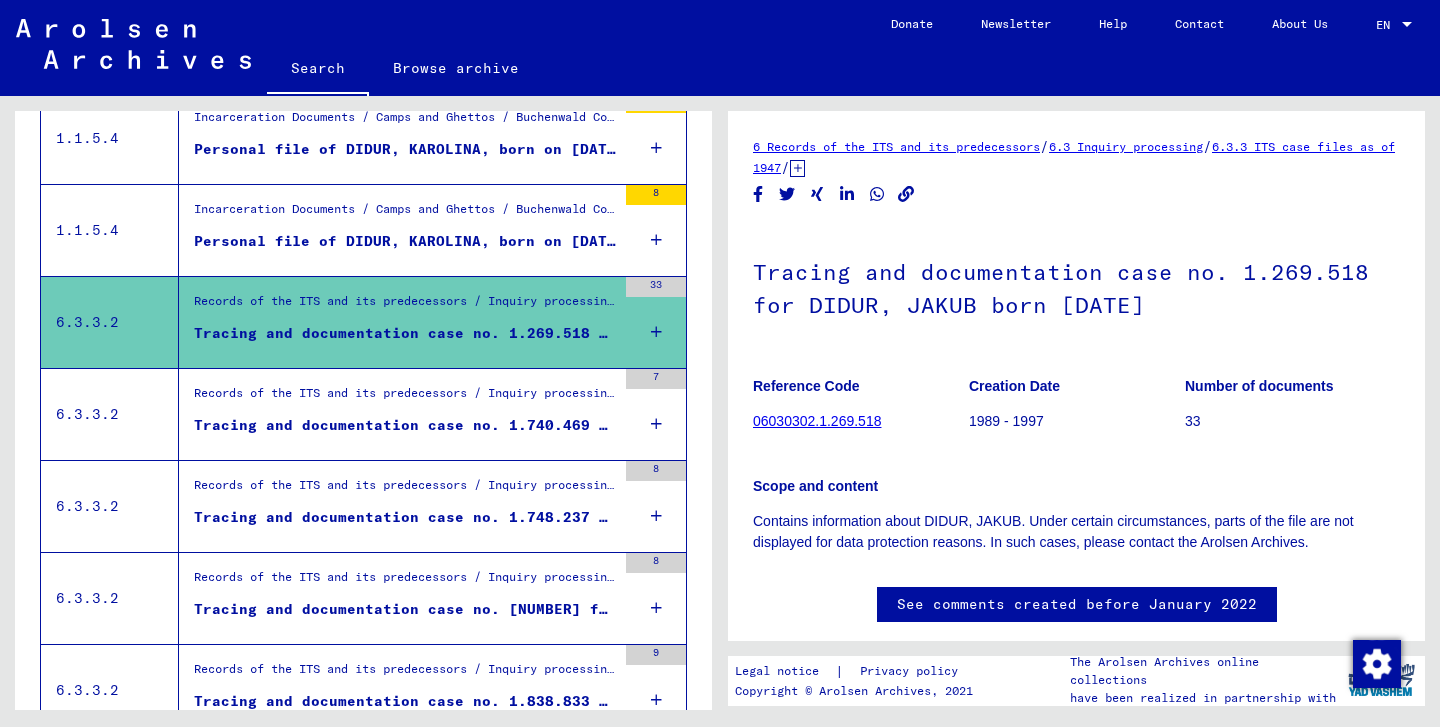 click on "Tracing and documentation case no. 1.740.469 for CHALABERDA, JEWGENIJA born [DATE]" at bounding box center [405, 425] 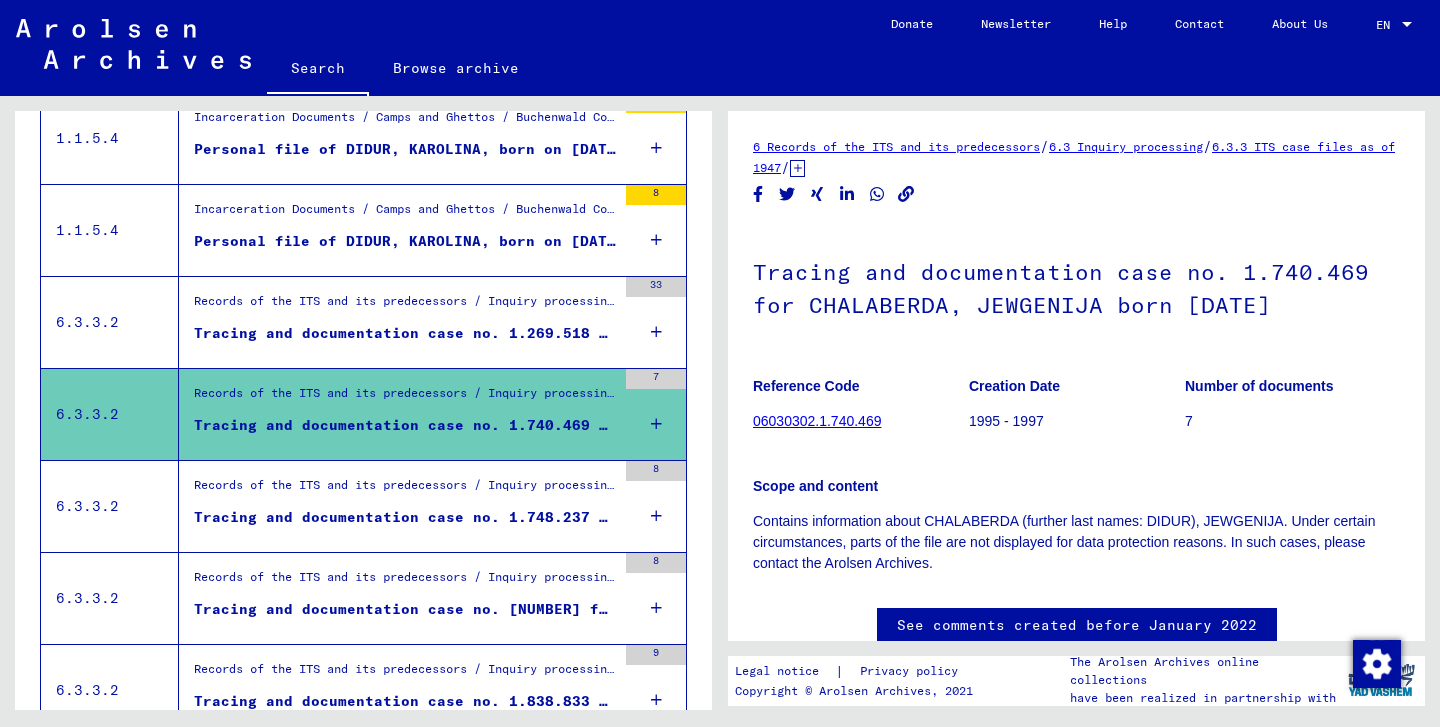 scroll, scrollTop: 0, scrollLeft: 0, axis: both 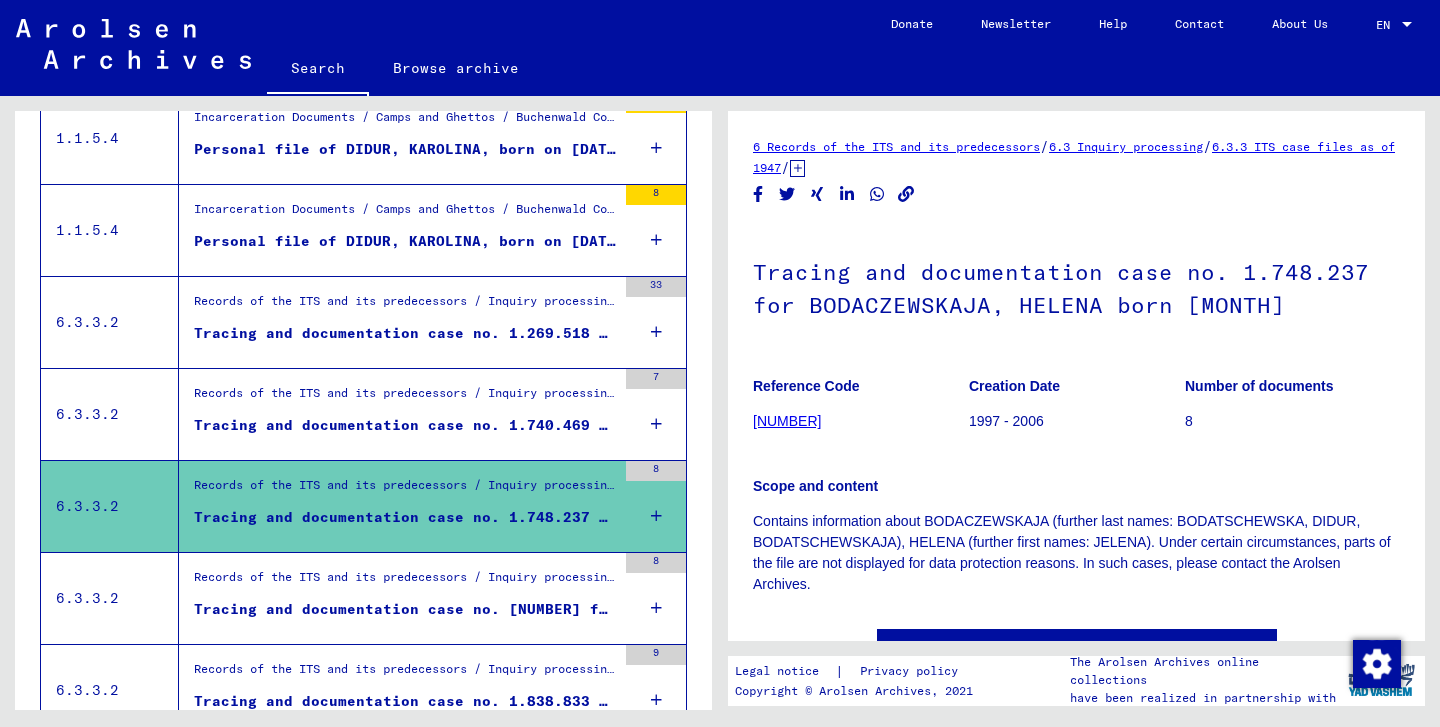 click on "Records of the ITS and its predecessors / Inquiry processing / ITS case files as of 1947 / Repository of T/D cases / Tracing and documentation cases with (T/D) numbers between 1.750.000 and 1.999.999 / Tracing and documentation cases with (T/D) numbers between 1.821.000 and 1.821.499" at bounding box center [405, 582] 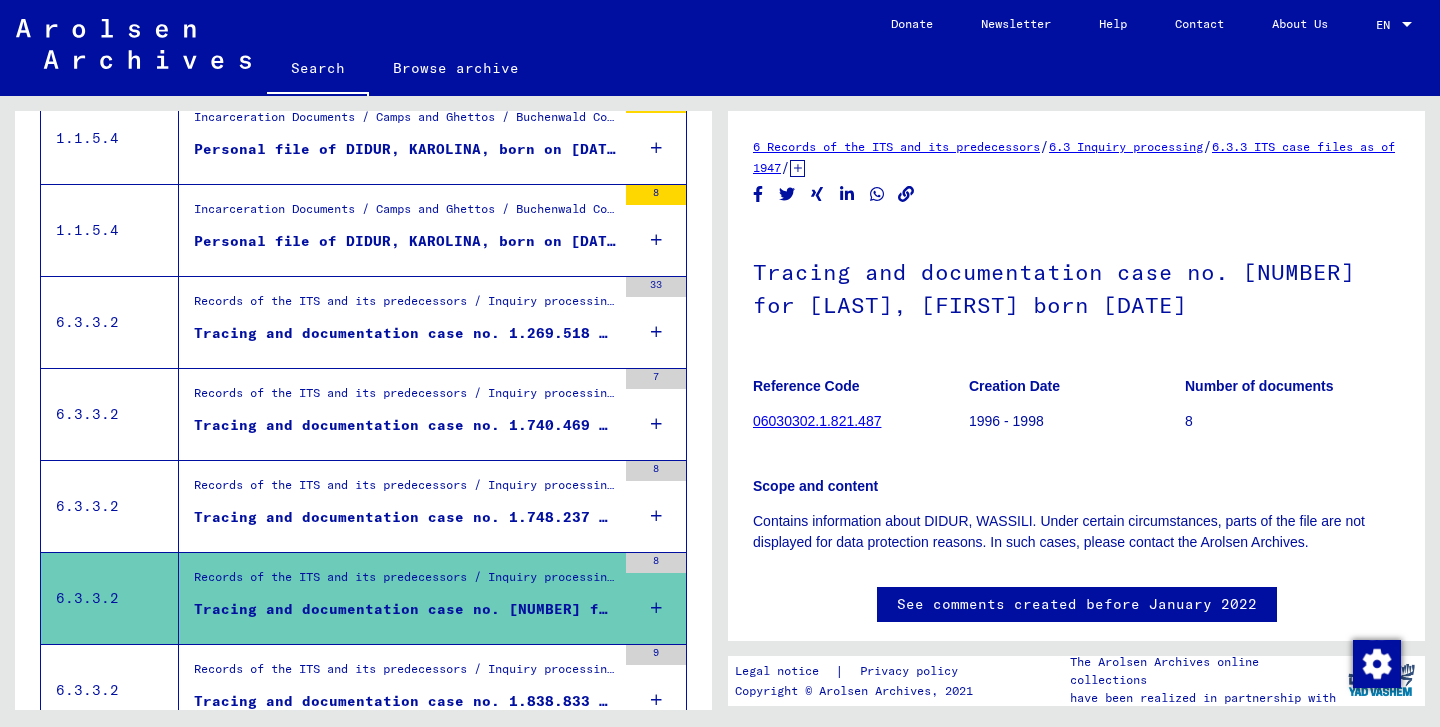 scroll, scrollTop: 0, scrollLeft: 0, axis: both 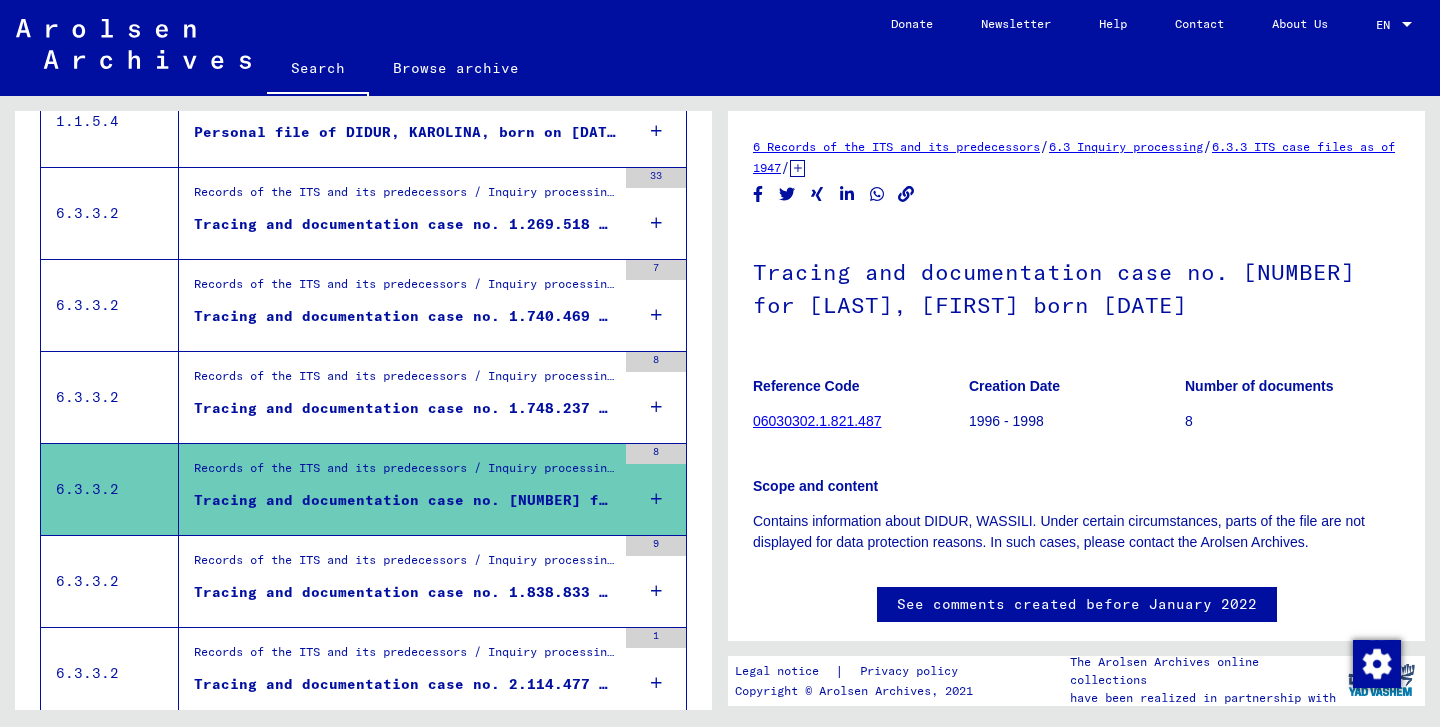 click on "Tracing and documentation case no. 1.838.833 for PIONTKOWSKA, WERA born [DATE]" at bounding box center (405, 592) 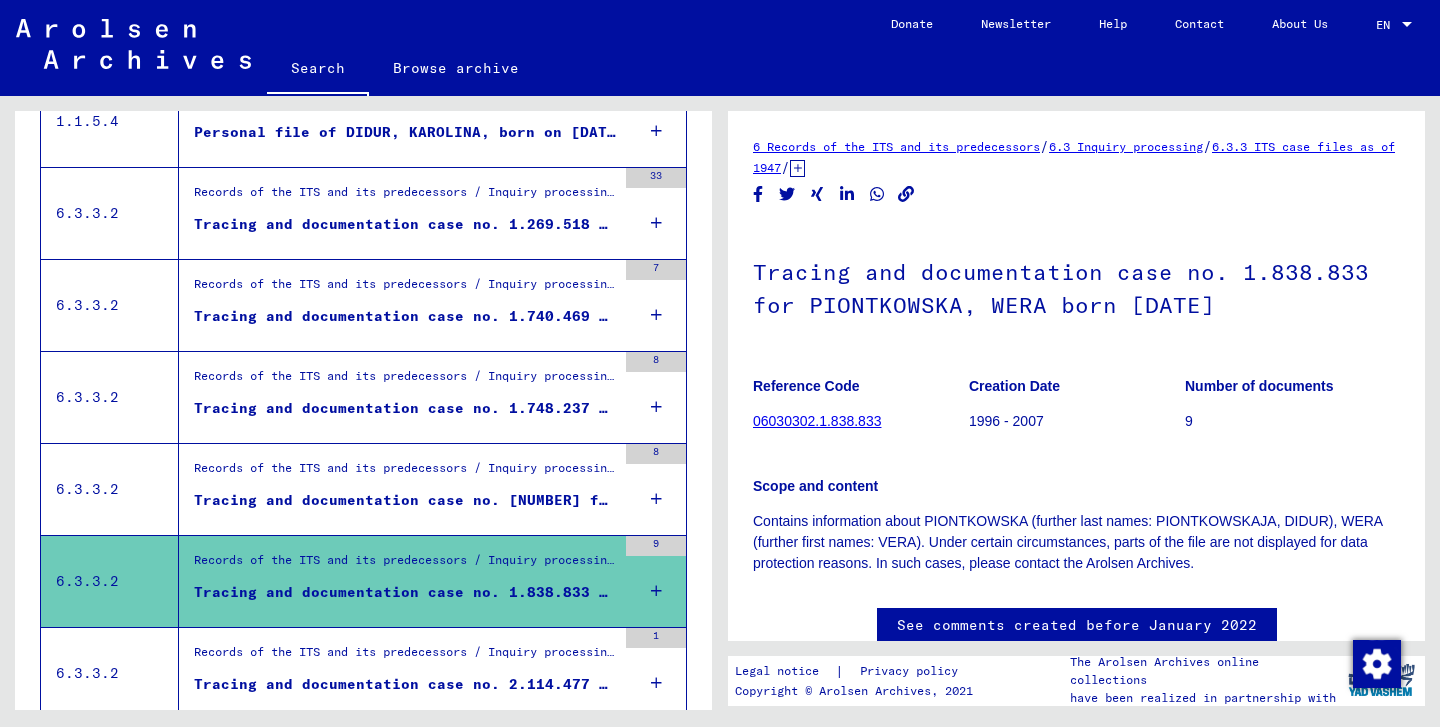 scroll, scrollTop: 0, scrollLeft: 0, axis: both 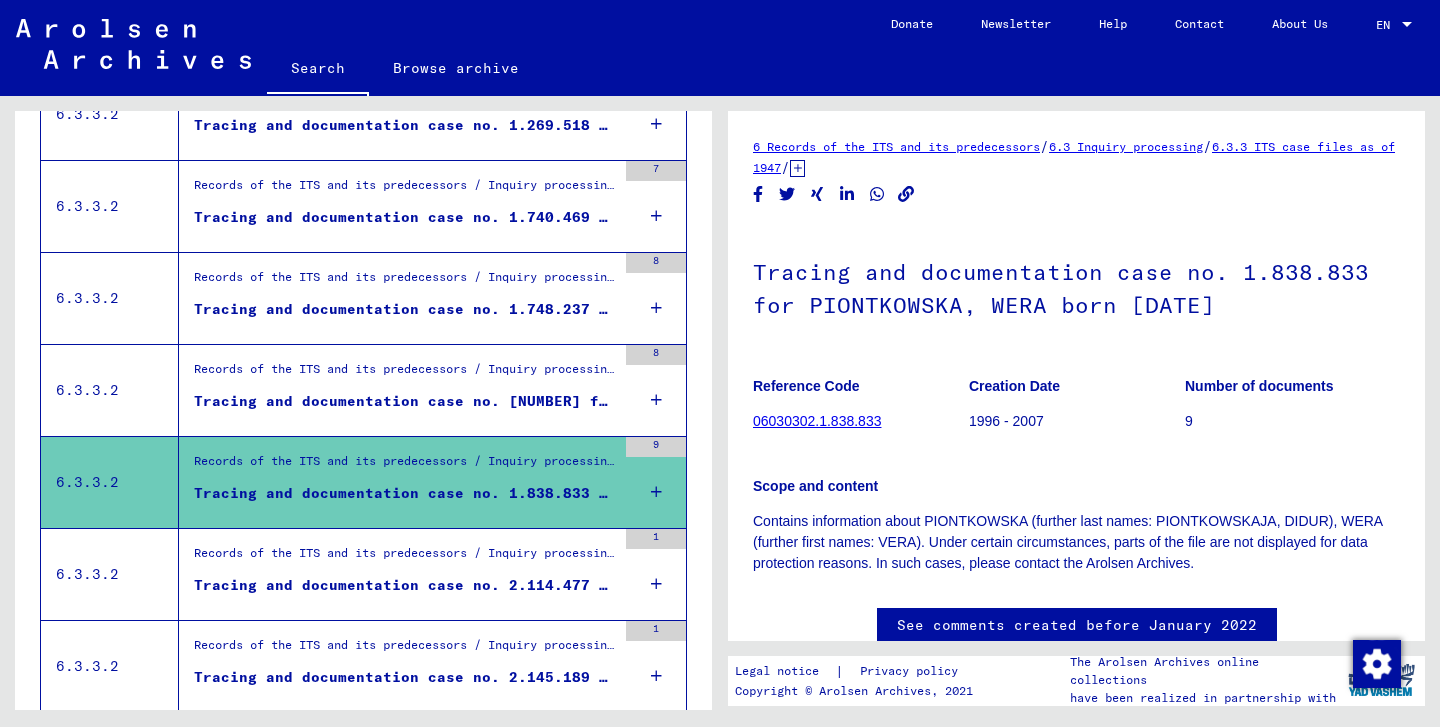 click on "Tracing and documentation case no. 2.114.477 for DIDUR, MARKOWITSCH born [DATE]" at bounding box center (405, 585) 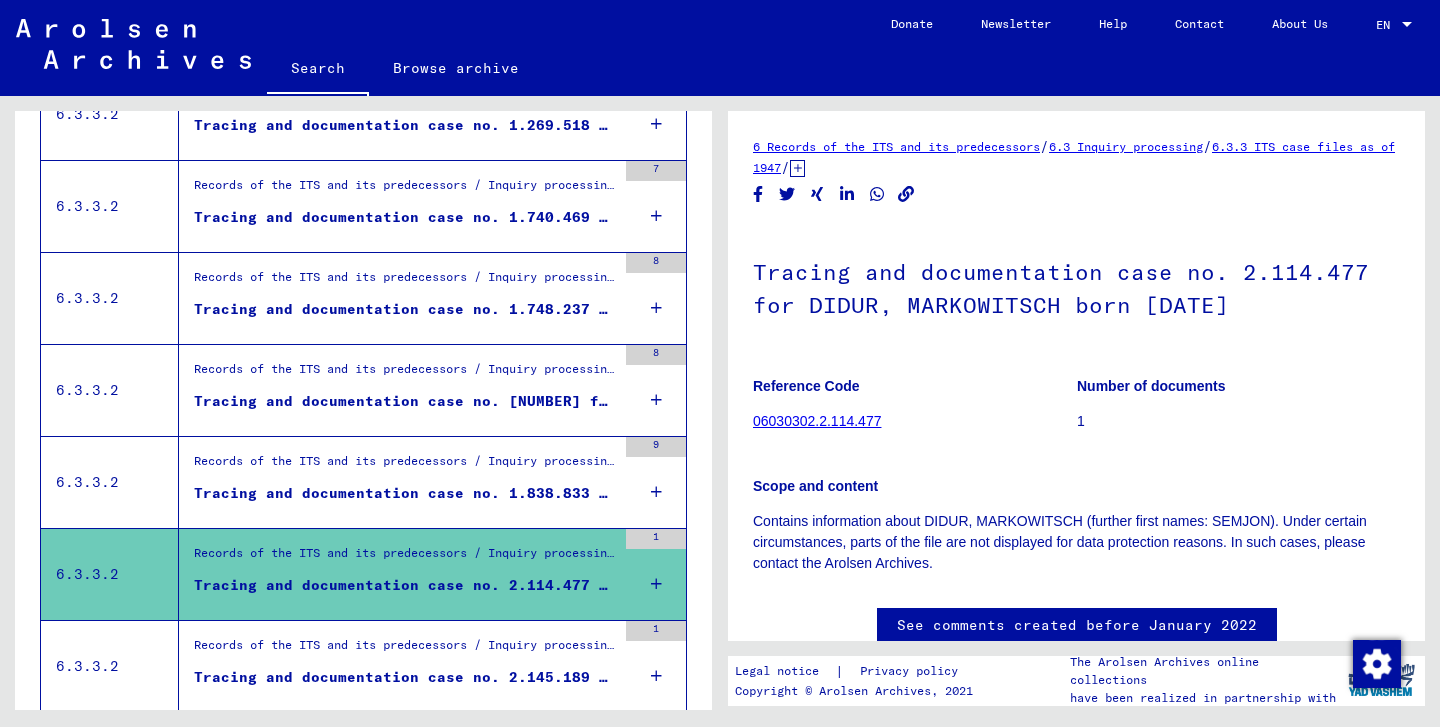 scroll, scrollTop: 0, scrollLeft: 0, axis: both 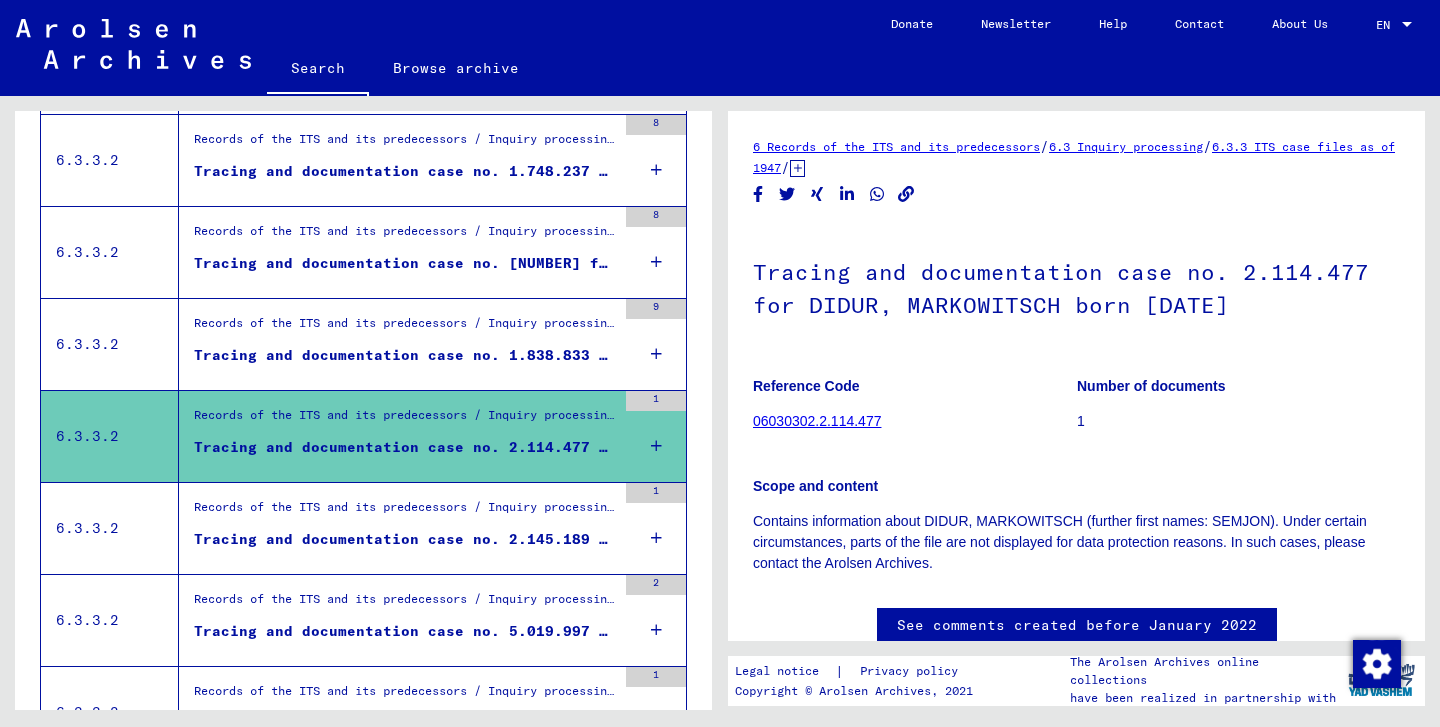 click on "Tracing and documentation case no. 2.145.189 for DIDUR, PELAGEJA born [DATE]" at bounding box center [405, 539] 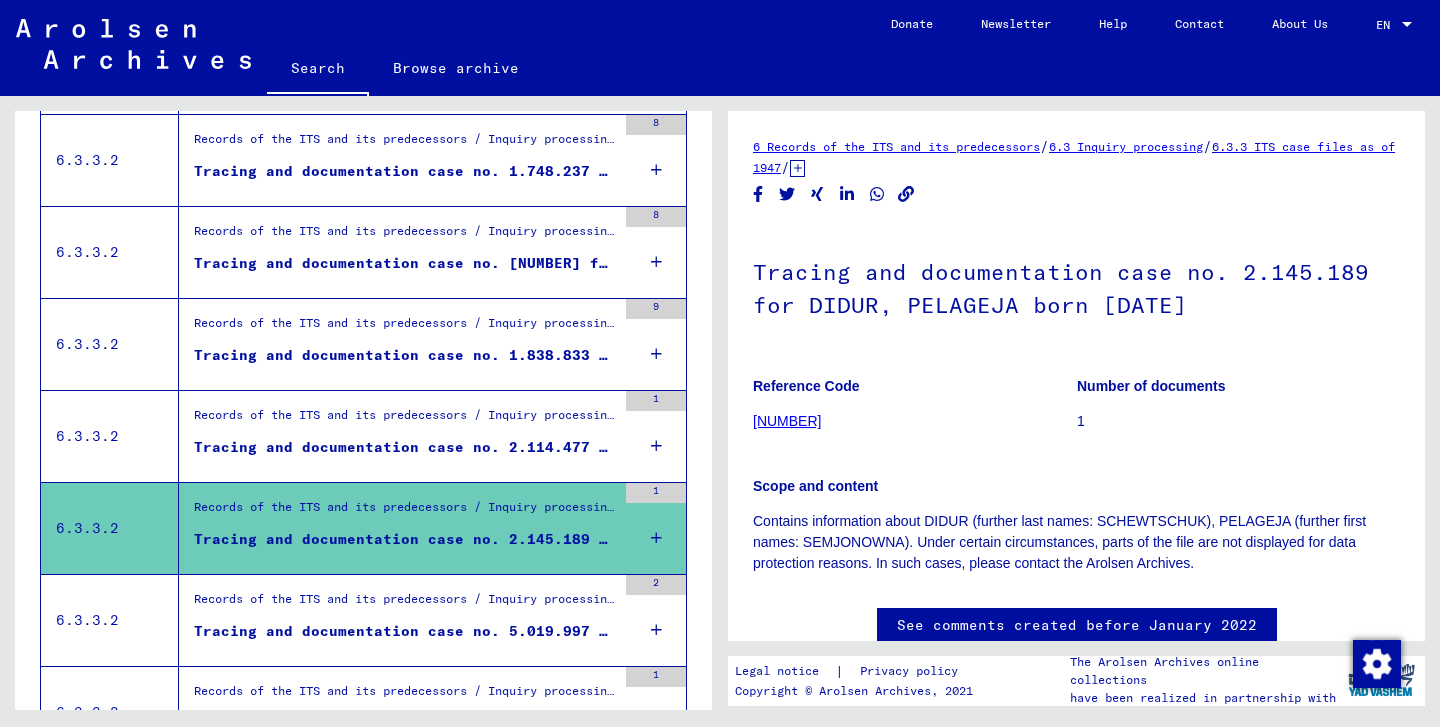 scroll, scrollTop: 1170, scrollLeft: 0, axis: vertical 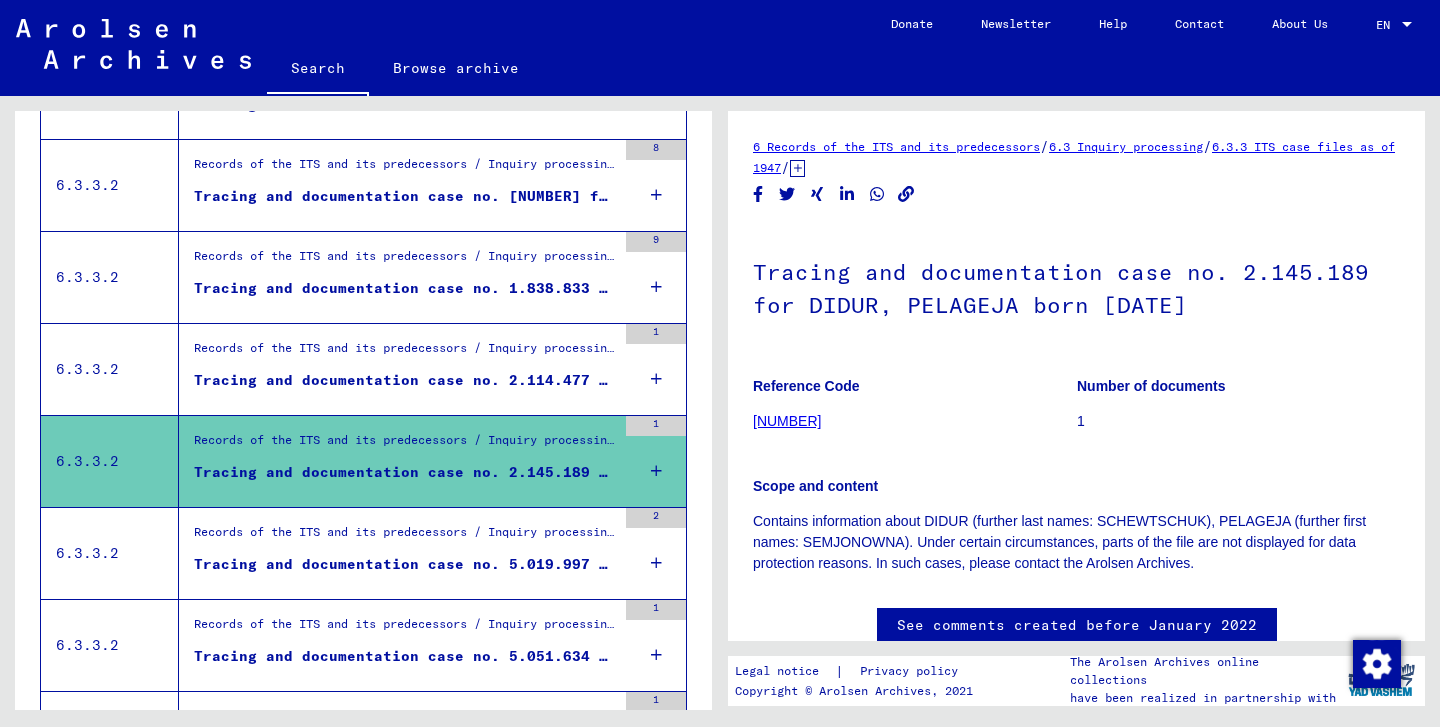 click on "Records of the ITS and its predecessors / Inquiry processing / ITS case files as of 1947 / Repository of T/D cases / Tracing and documentation cases with (T/D) numbers between 5.000.000 and 5.249.999 / Tracing and documentation cases with (T/D) numbers between 5.019.500 and 5.019.999" at bounding box center [405, 537] 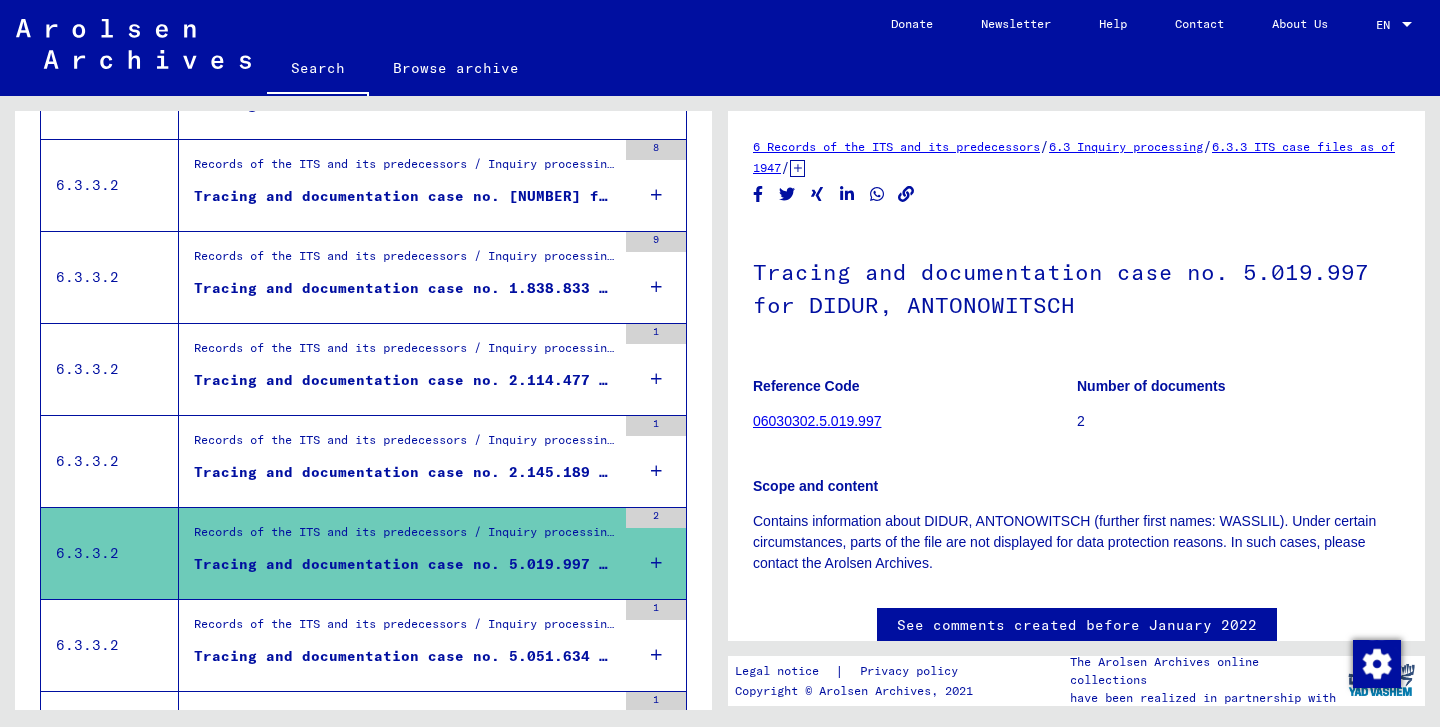 scroll, scrollTop: 1229, scrollLeft: 0, axis: vertical 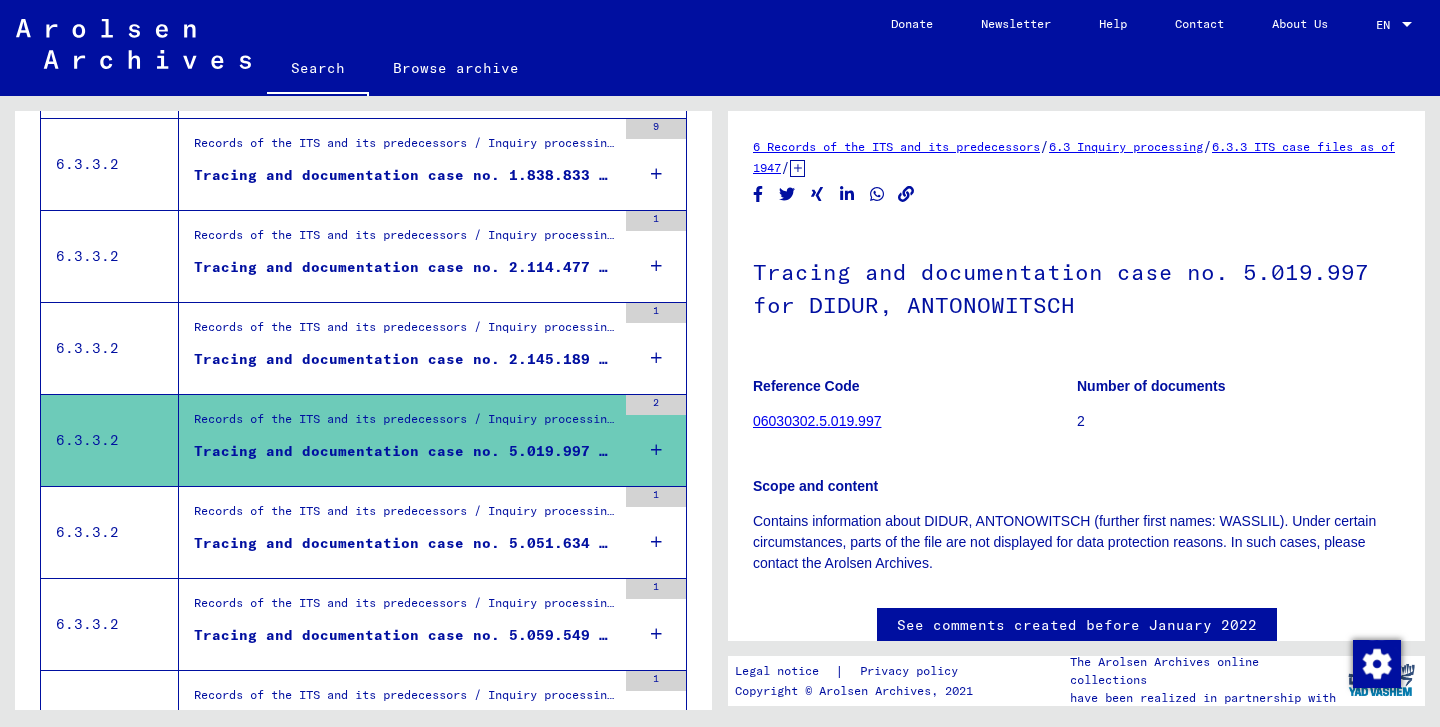 click on "Tracing and documentation case no. 5.051.634 for DIDUR, GRIGORJEWNA born [DATE]" at bounding box center [405, 543] 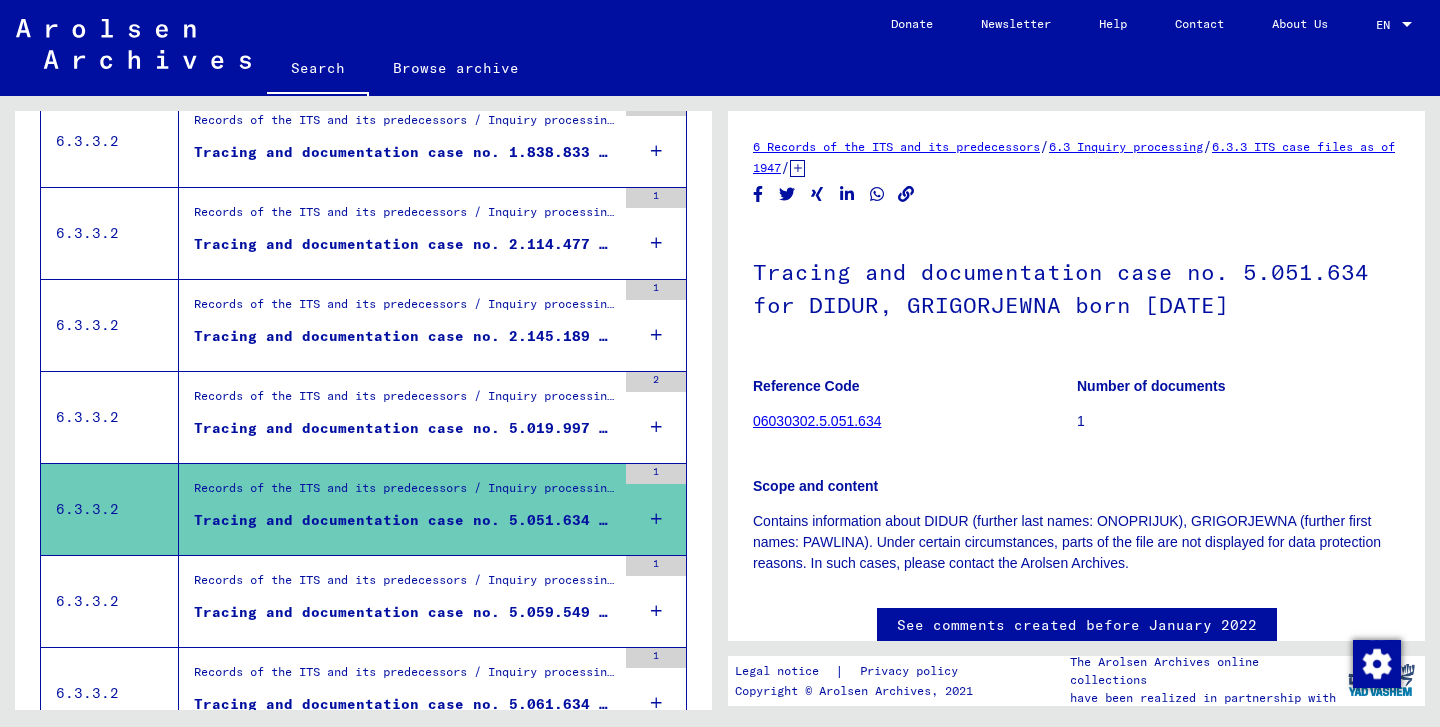 scroll, scrollTop: 0, scrollLeft: 0, axis: both 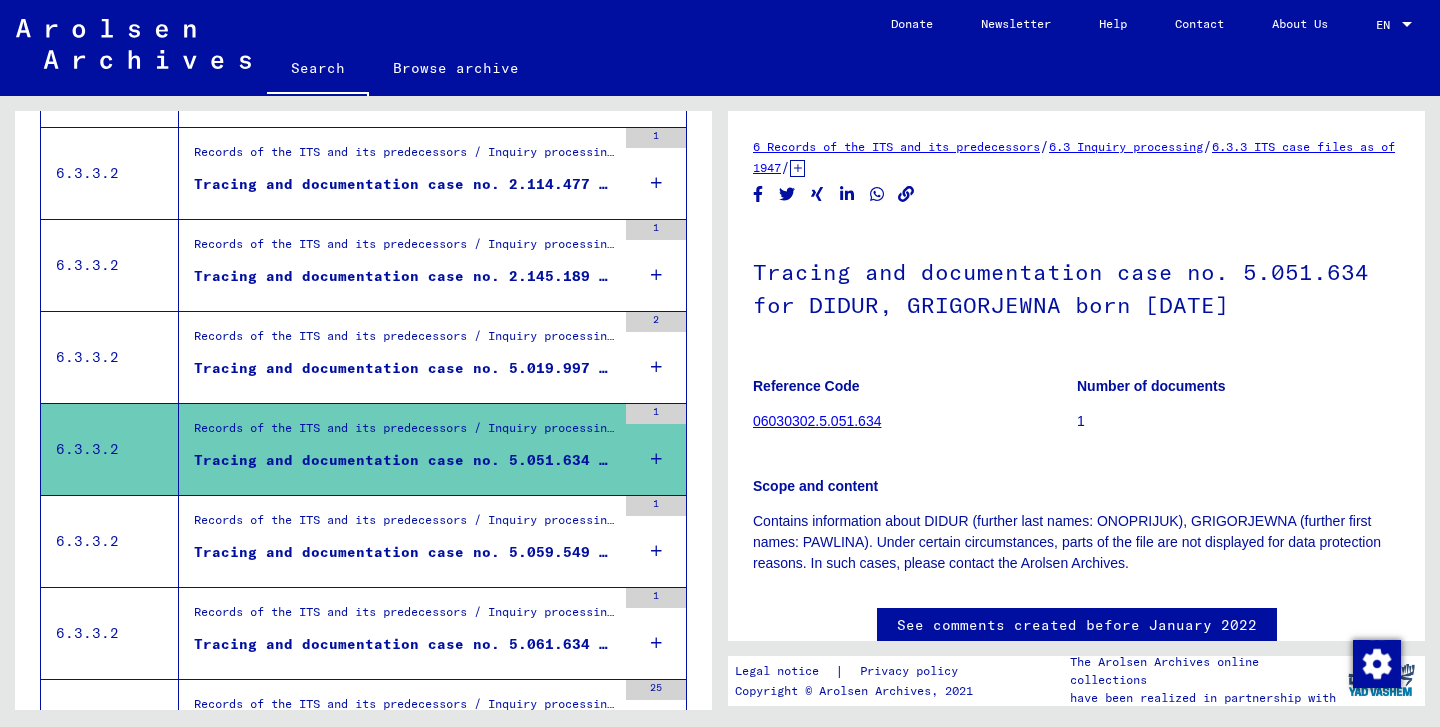 click on "Tracing and documentation case no. 5.059.549 for DIDUR, PARFENOWITSCH born [DATE]" at bounding box center (405, 552) 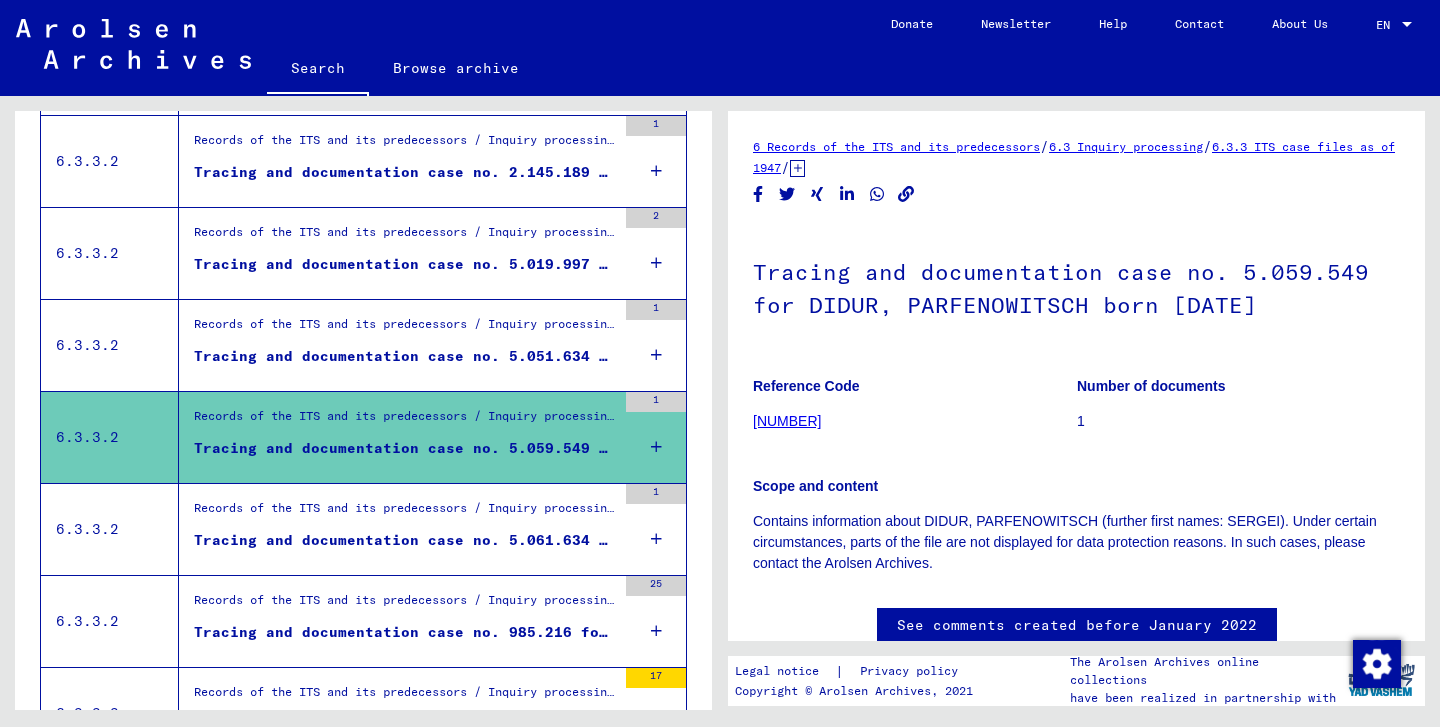 click on "Tracing and documentation case no. 5.061.634 for DIDUR, MITROFANOWITSCH born [DATE]" at bounding box center (405, 540) 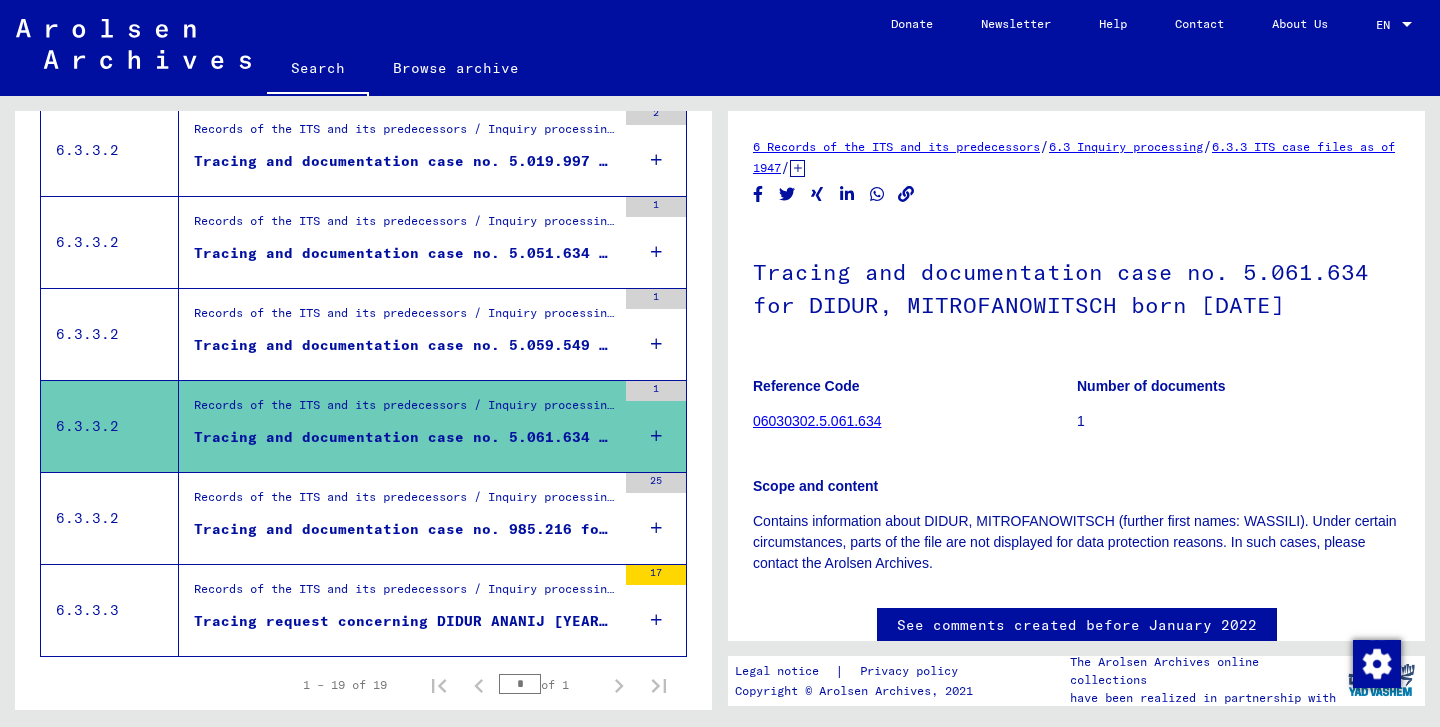 click on "Tracing and documentation case no. 985.216 for ZALUSKI, MARY born [YEAR]" at bounding box center (405, 534) 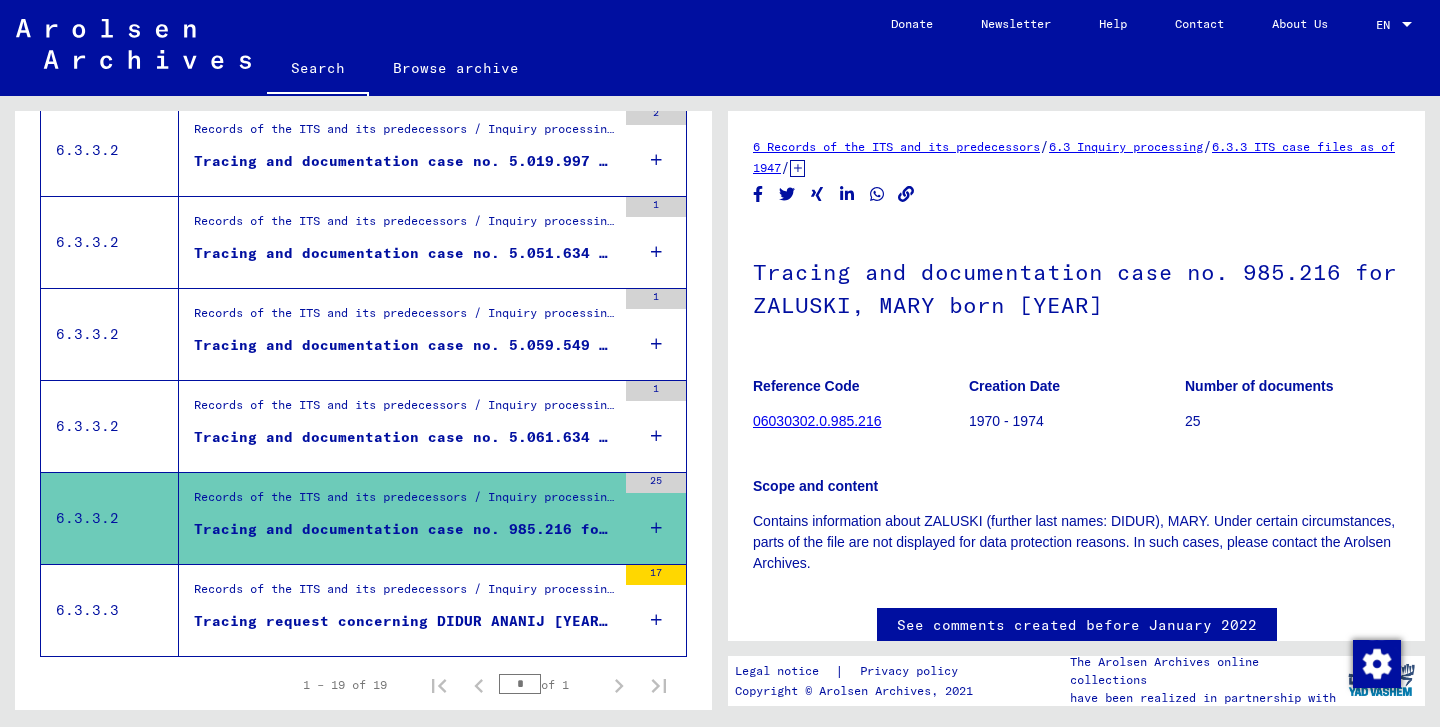 click on "Tracing request concerning DIDUR ANANIJ [YEAR]-[MONTH]-[DAY]" at bounding box center (405, 621) 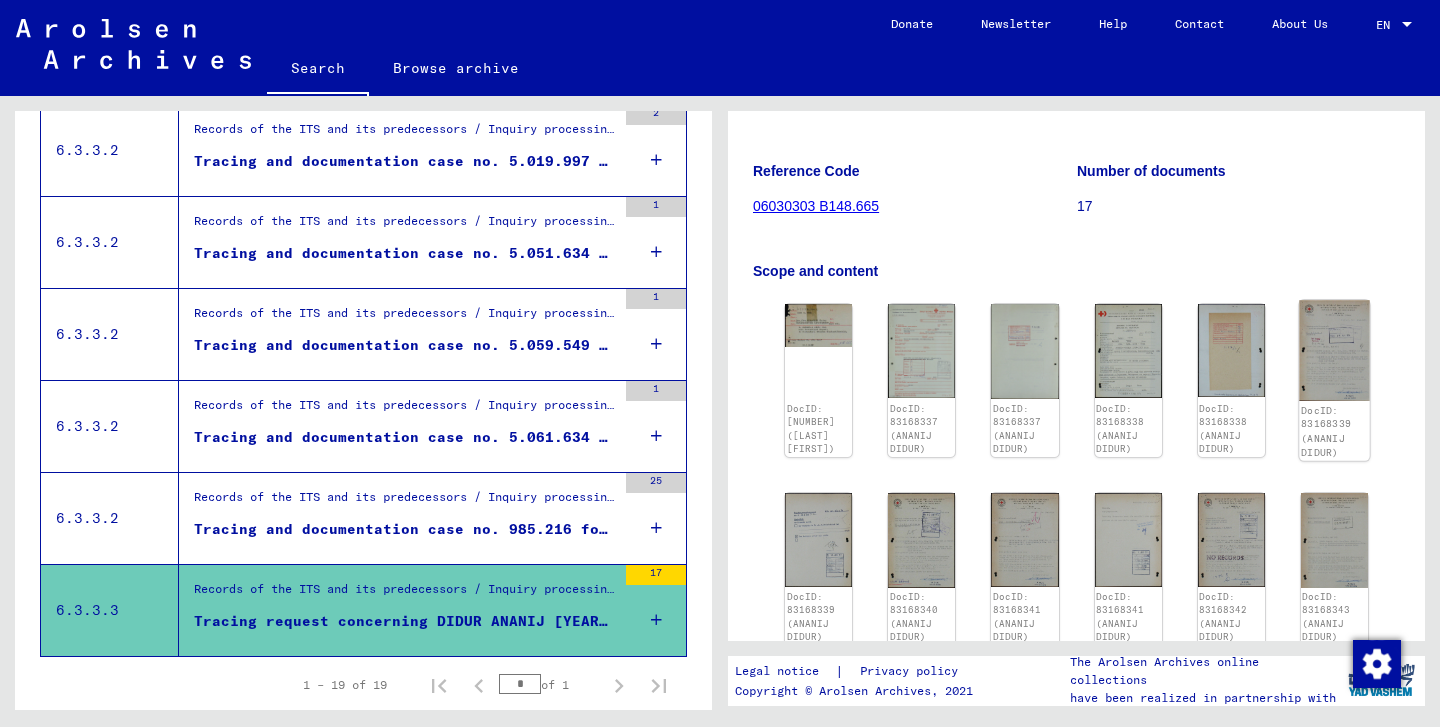 click on "DocID: 83168339 (ANANIJ DIDUR)" 